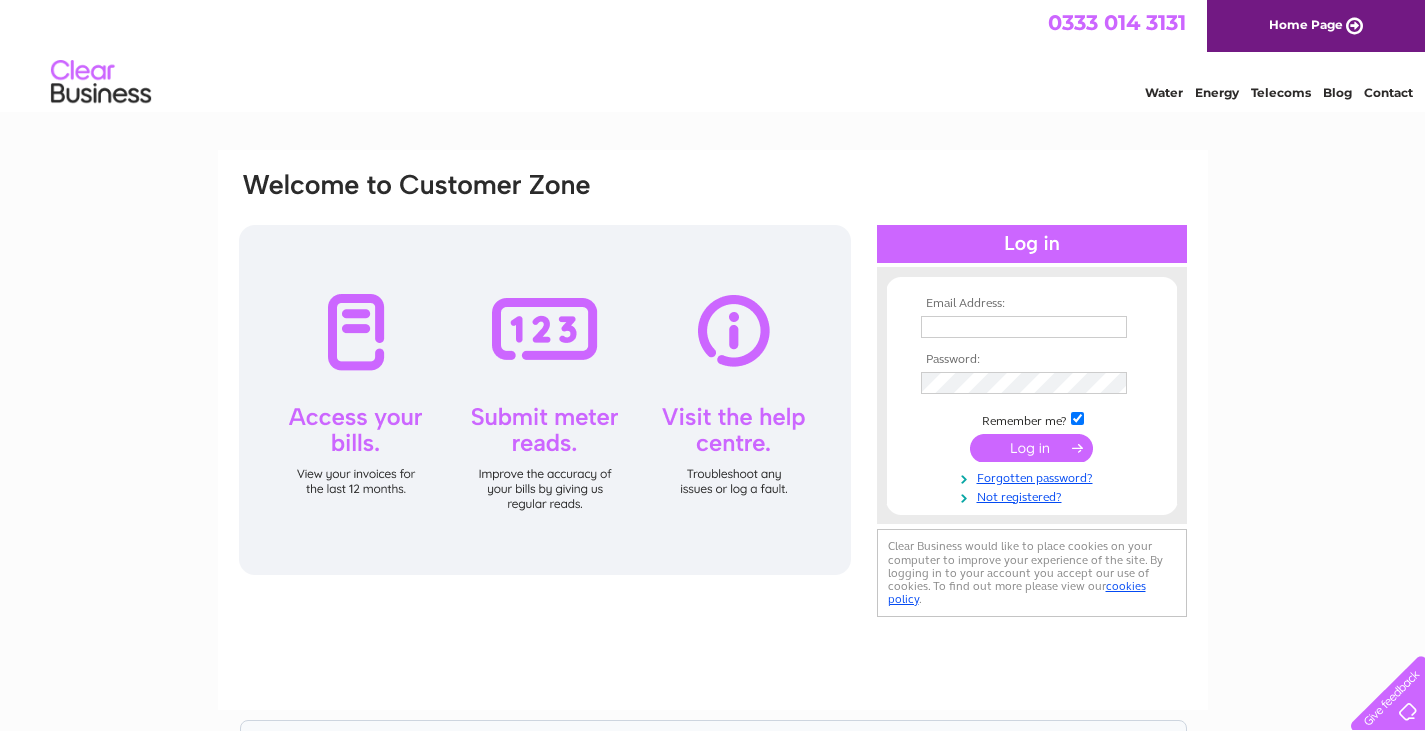 scroll, scrollTop: 0, scrollLeft: 0, axis: both 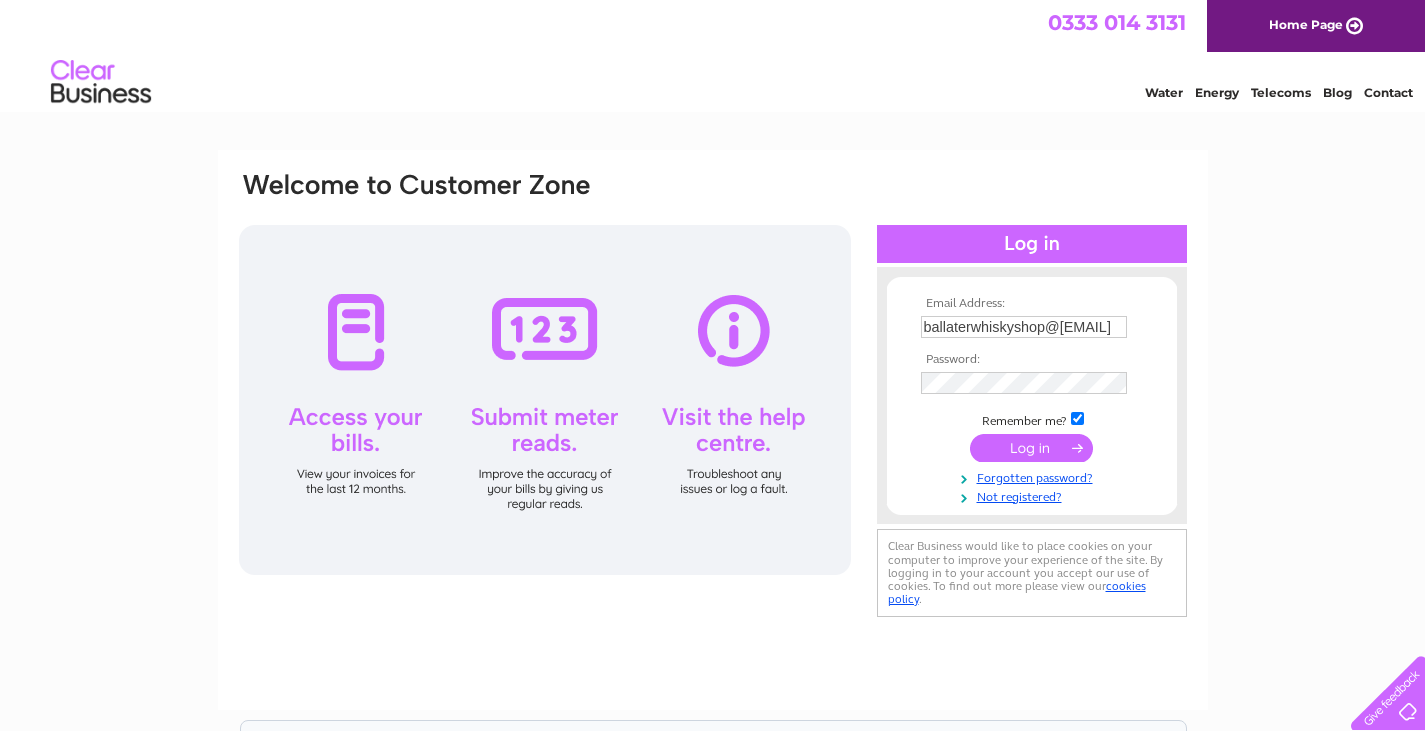 click at bounding box center (1031, 448) 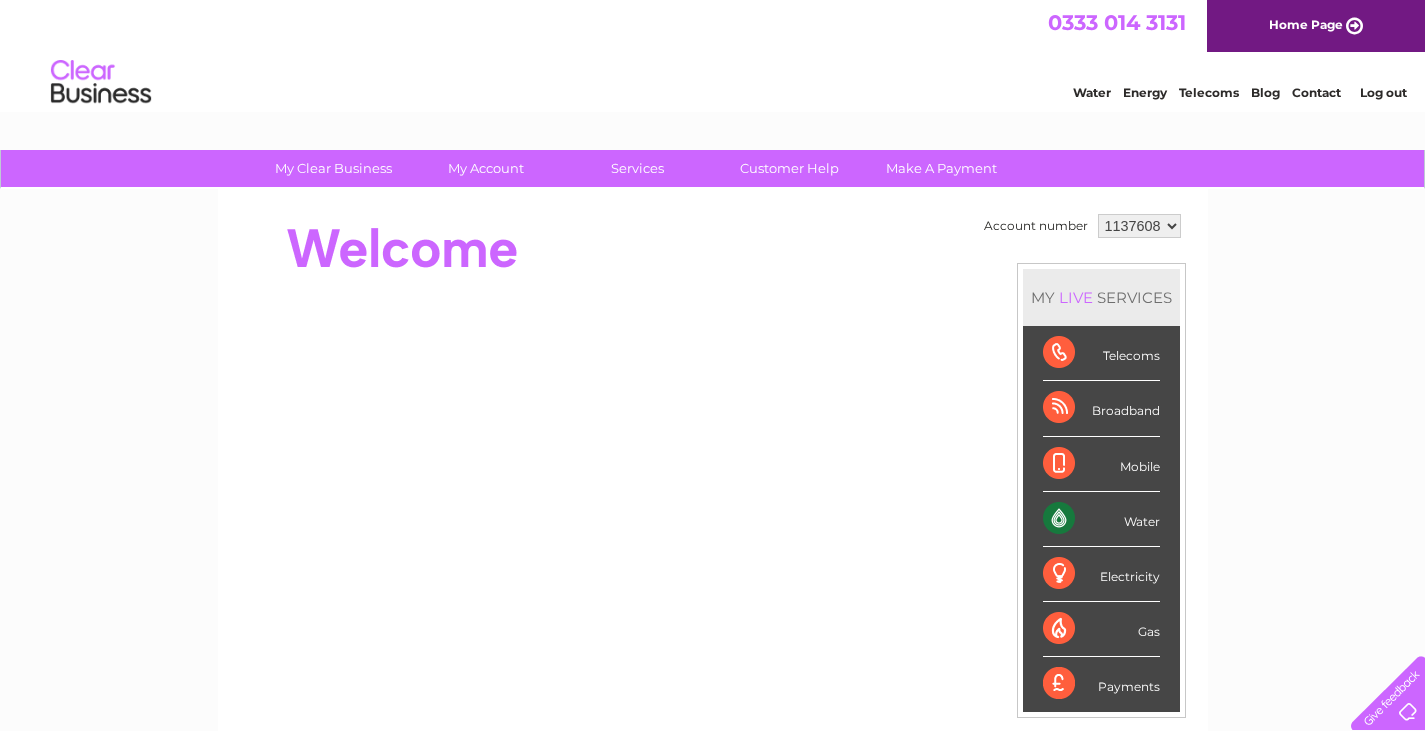 scroll, scrollTop: 0, scrollLeft: 0, axis: both 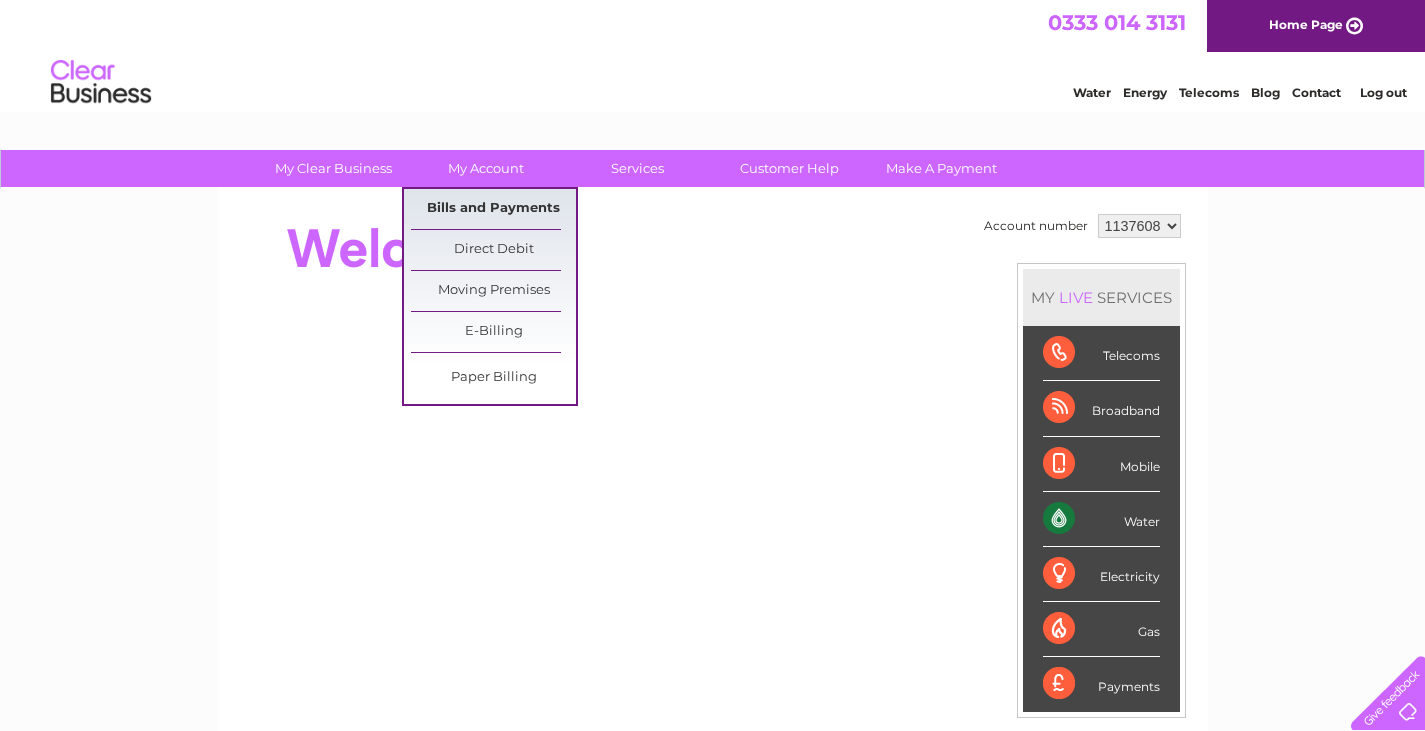 click on "Bills and Payments" at bounding box center [493, 209] 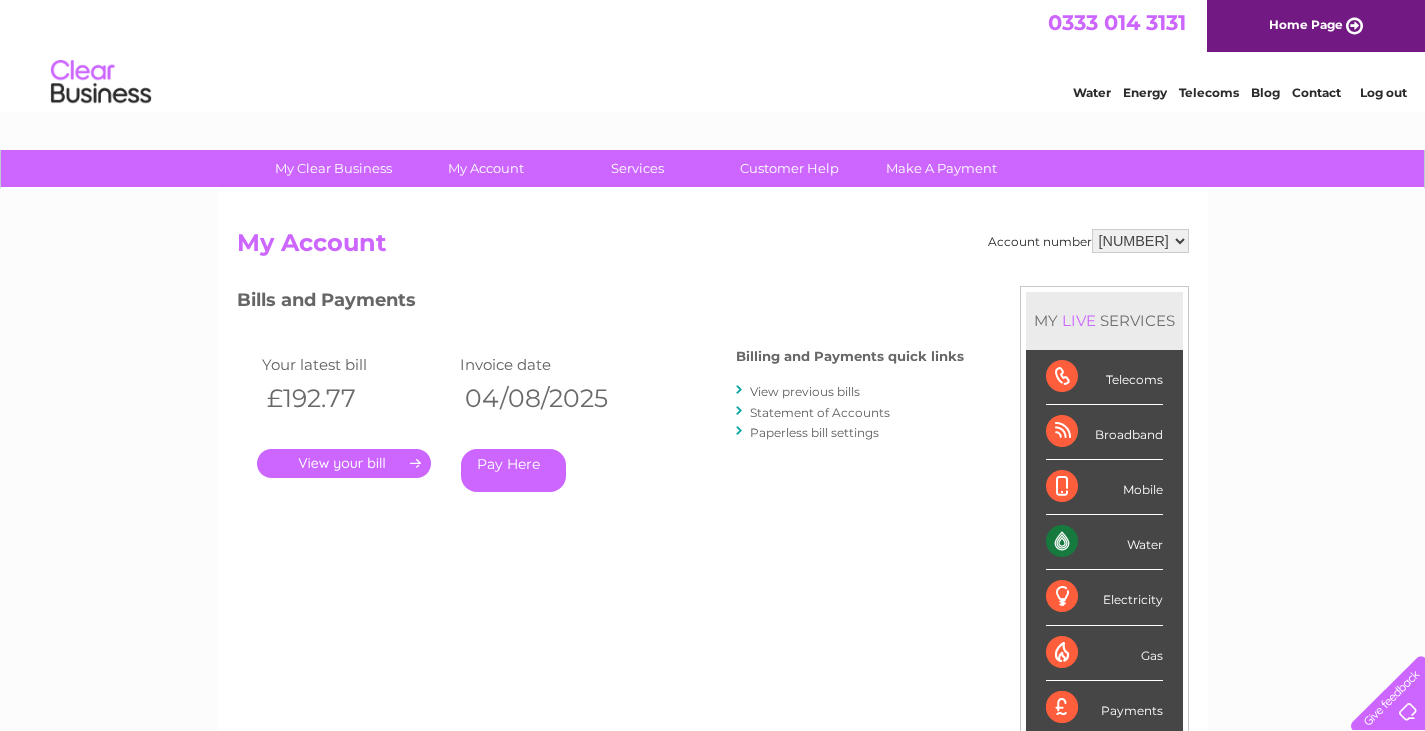 scroll, scrollTop: 0, scrollLeft: 0, axis: both 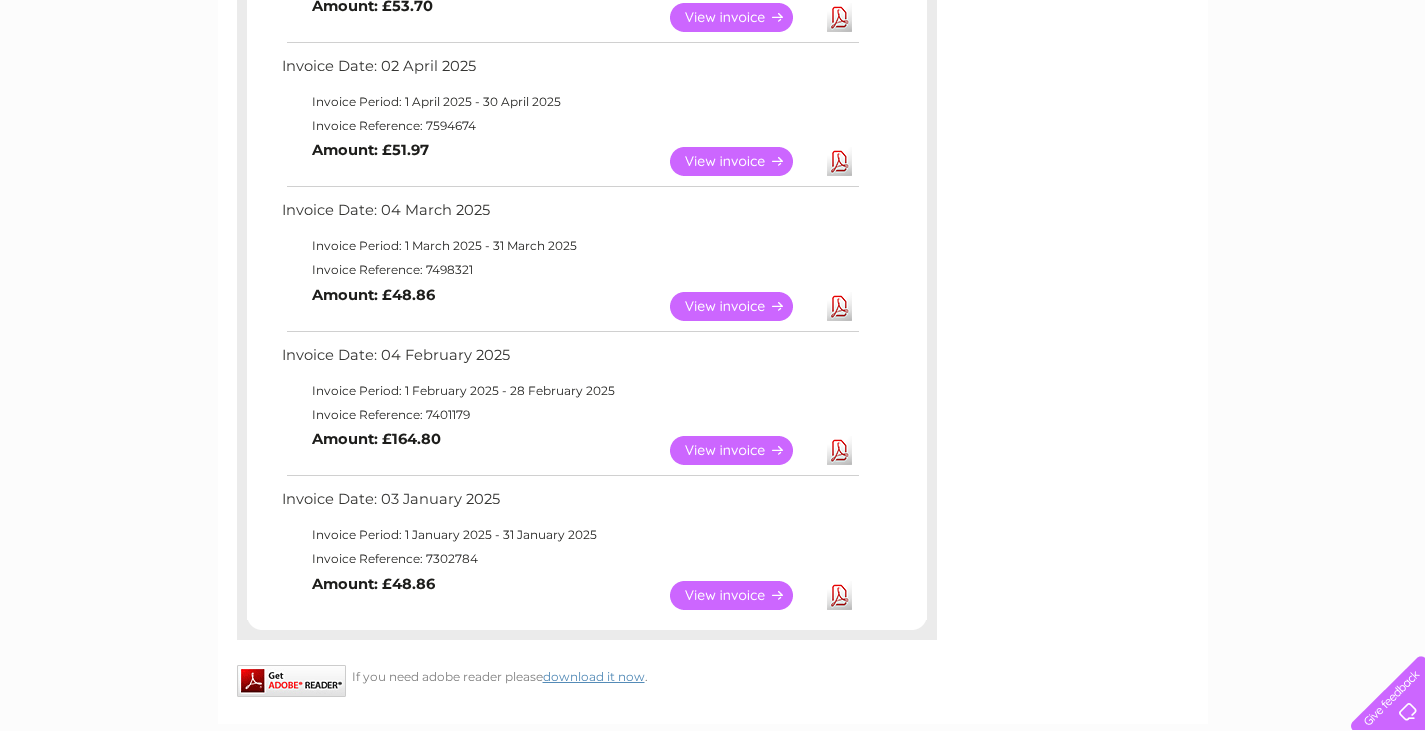 click on "Download" at bounding box center (839, 161) 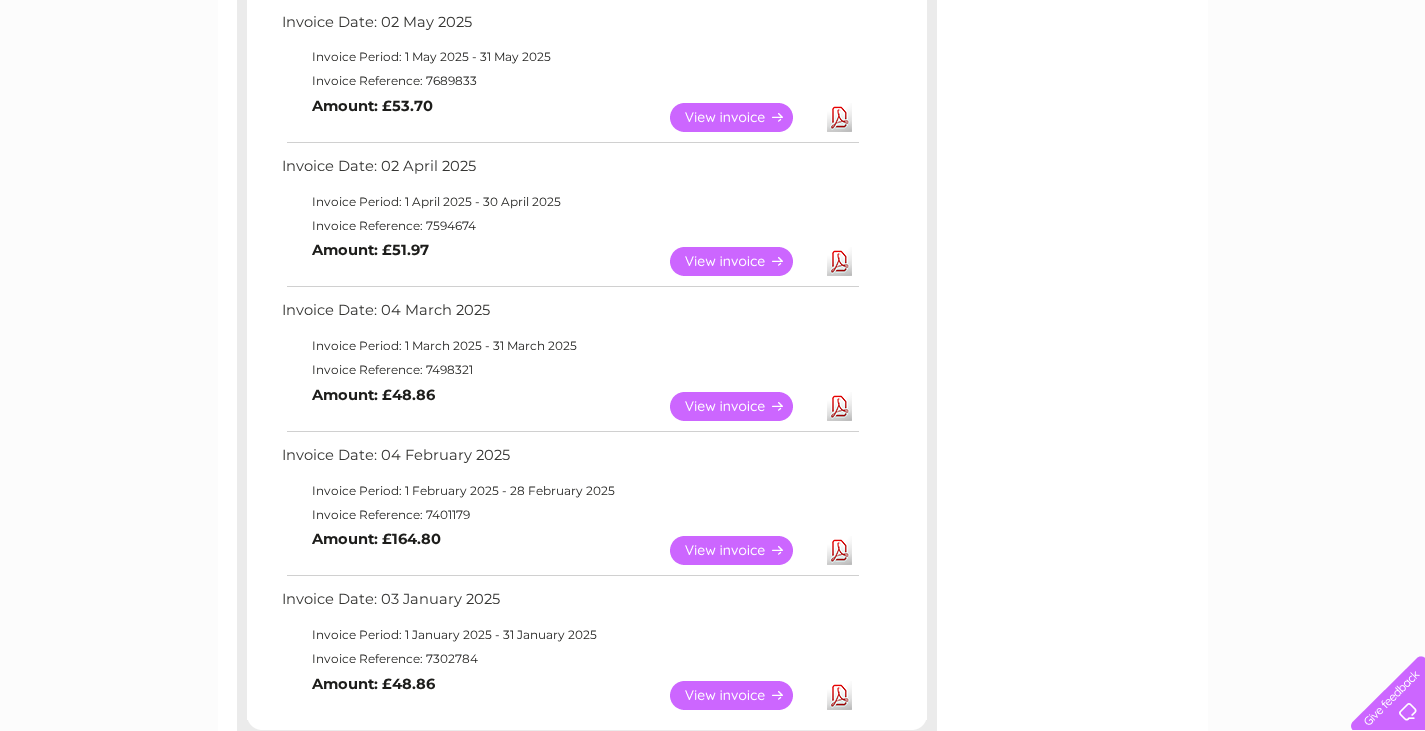 scroll, scrollTop: 700, scrollLeft: 0, axis: vertical 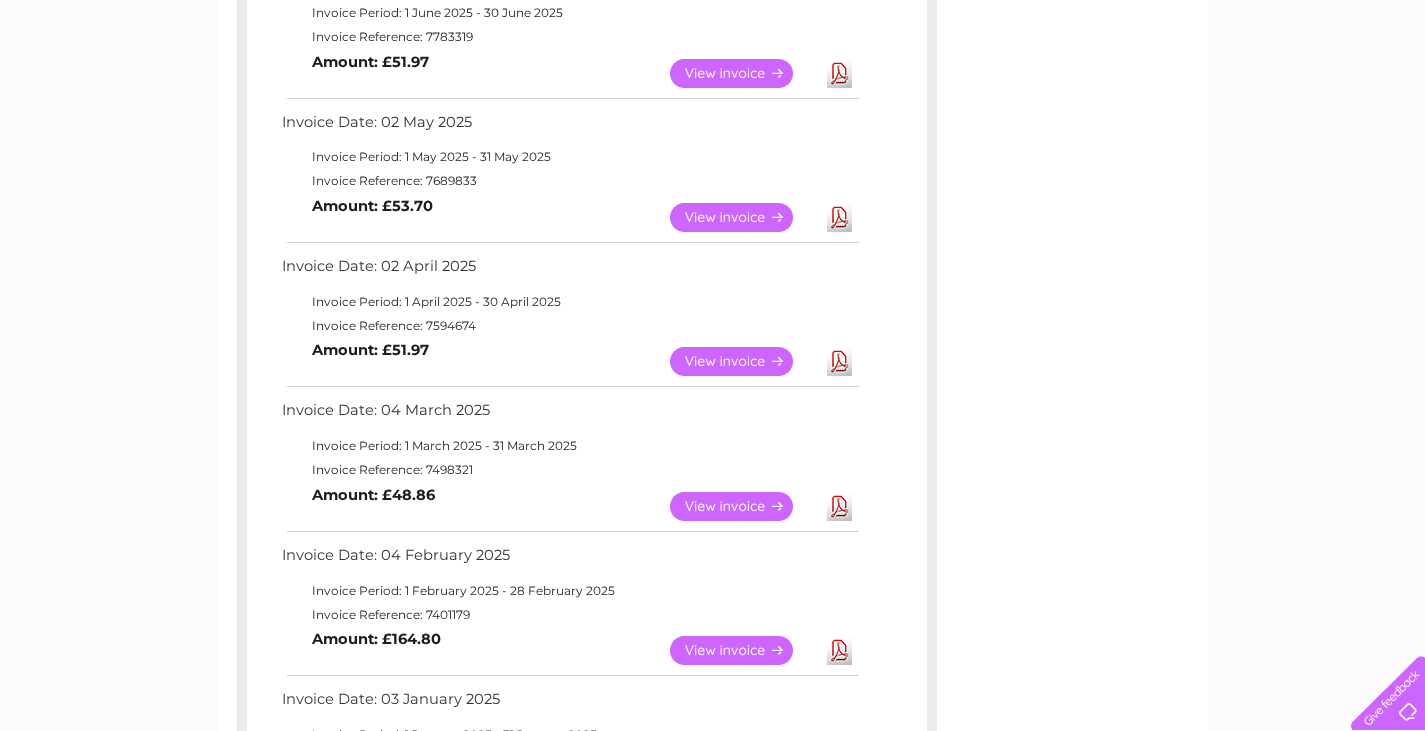 click on "Invoice Reference: 7689833" at bounding box center [569, 181] 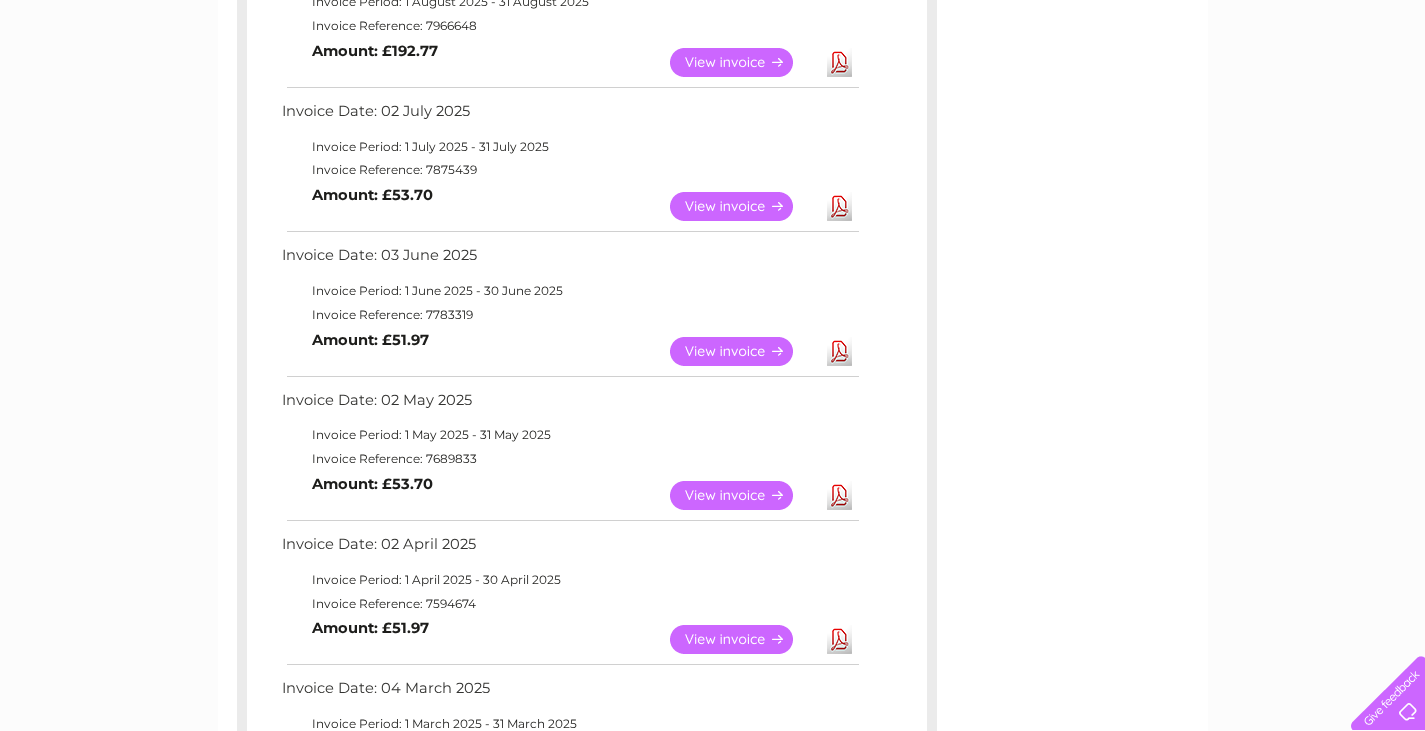 scroll, scrollTop: 400, scrollLeft: 0, axis: vertical 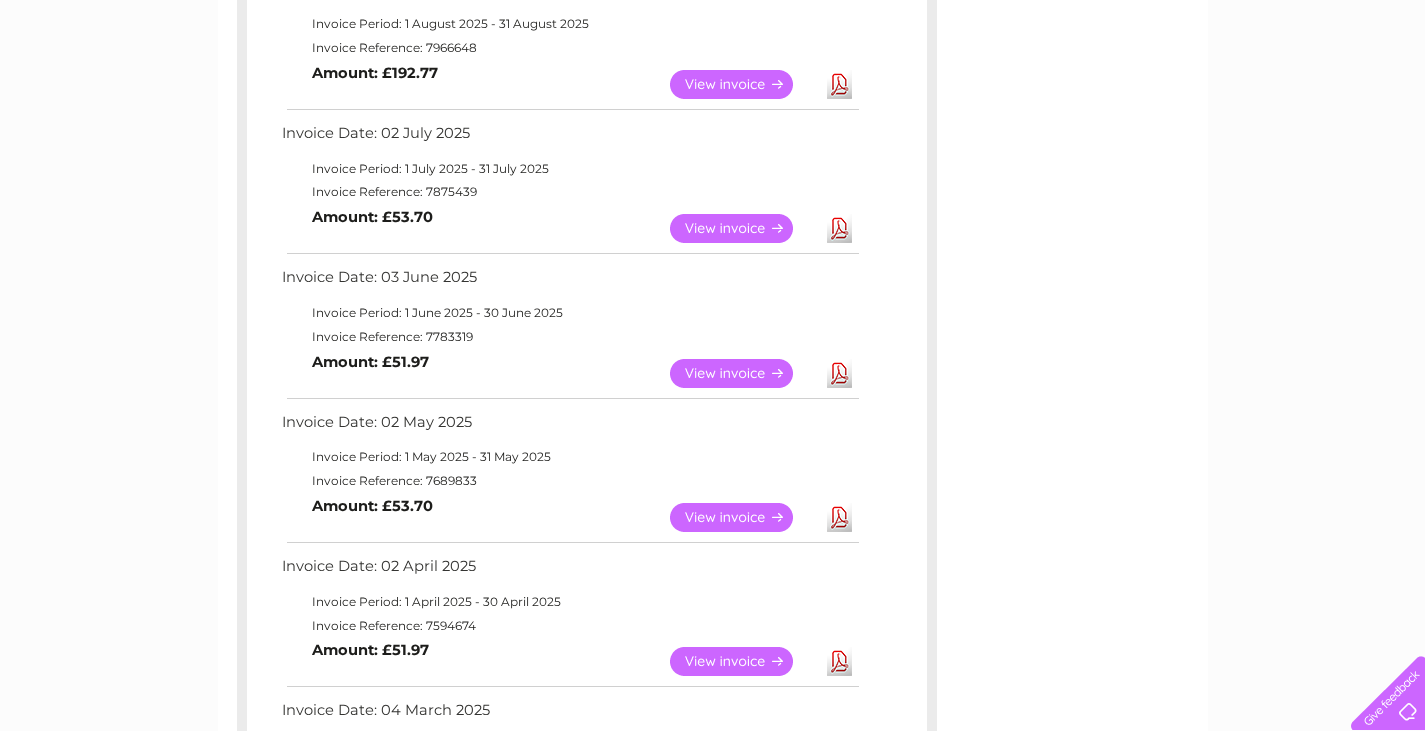 click on "Invoice Reference: 7783319" at bounding box center [569, 337] 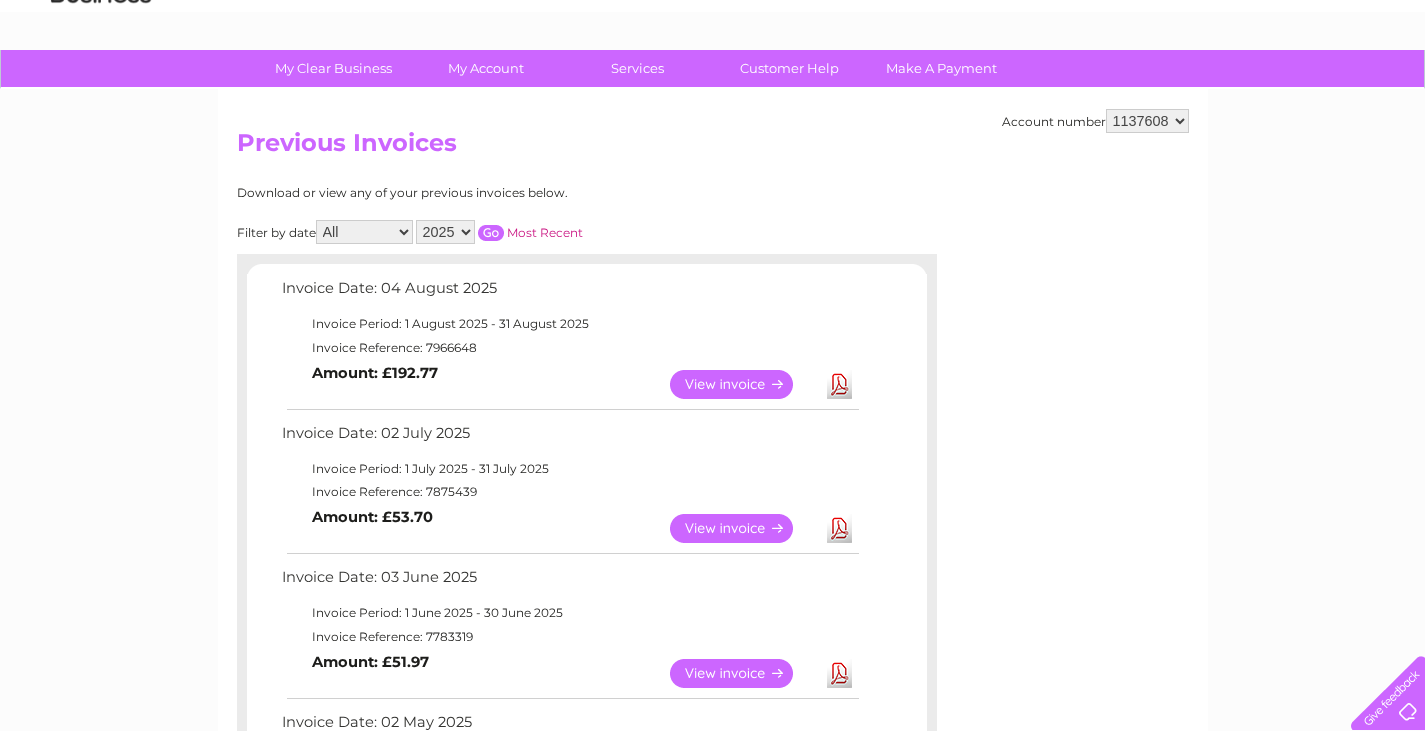 scroll, scrollTop: 100, scrollLeft: 0, axis: vertical 